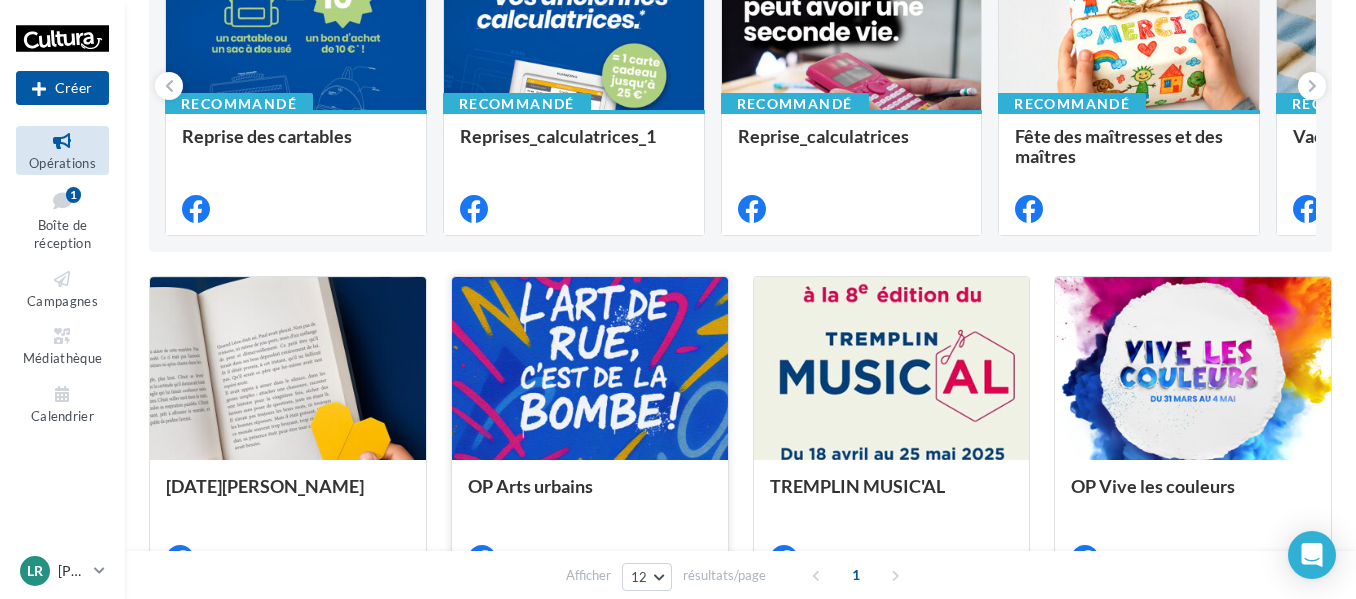 scroll, scrollTop: 300, scrollLeft: 0, axis: vertical 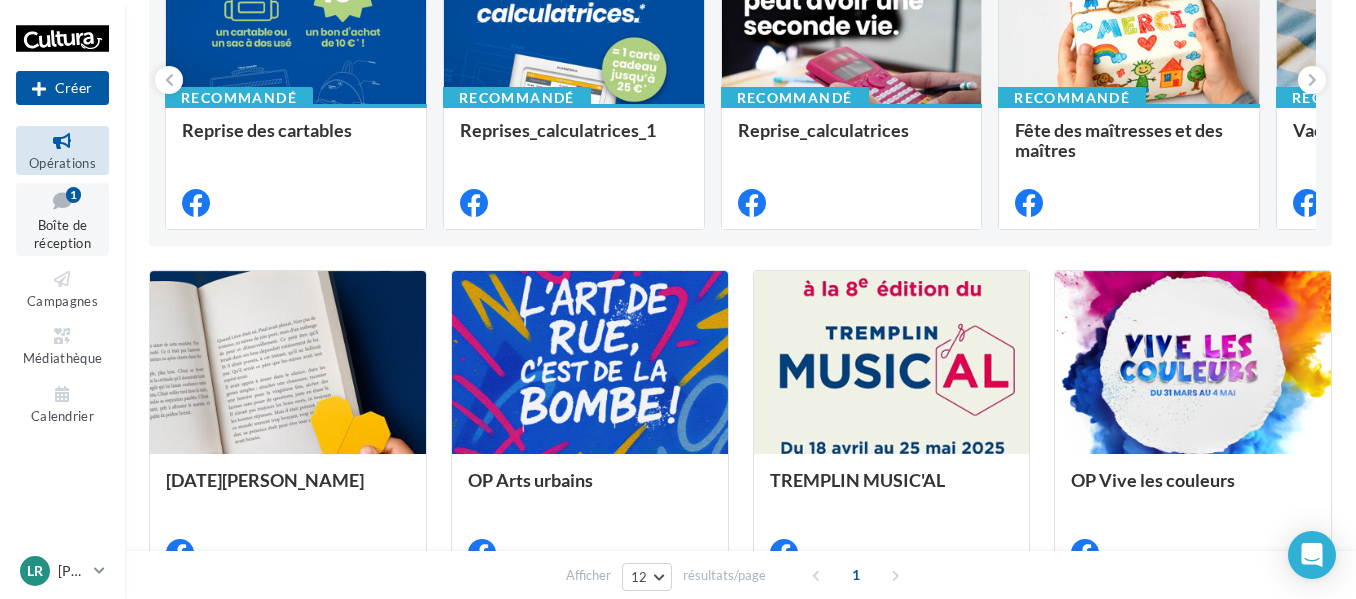 click on "Boîte de réception
1" at bounding box center [62, 219] 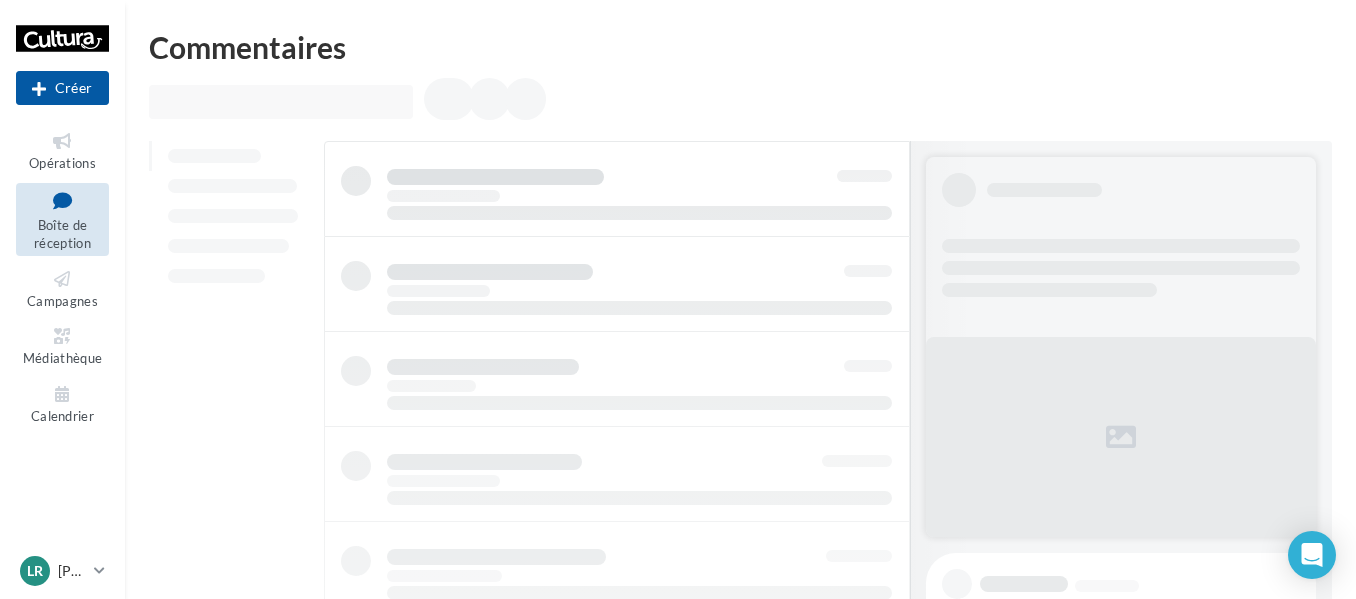 scroll, scrollTop: 0, scrollLeft: 0, axis: both 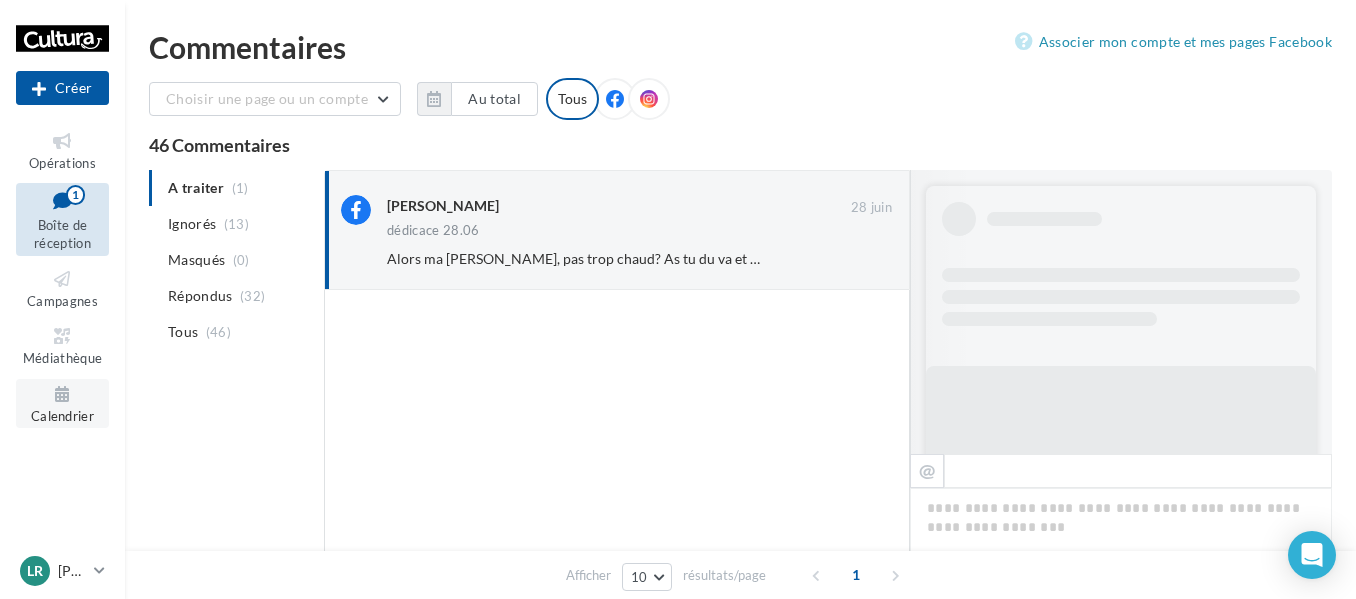click on "Calendrier" at bounding box center (62, 416) 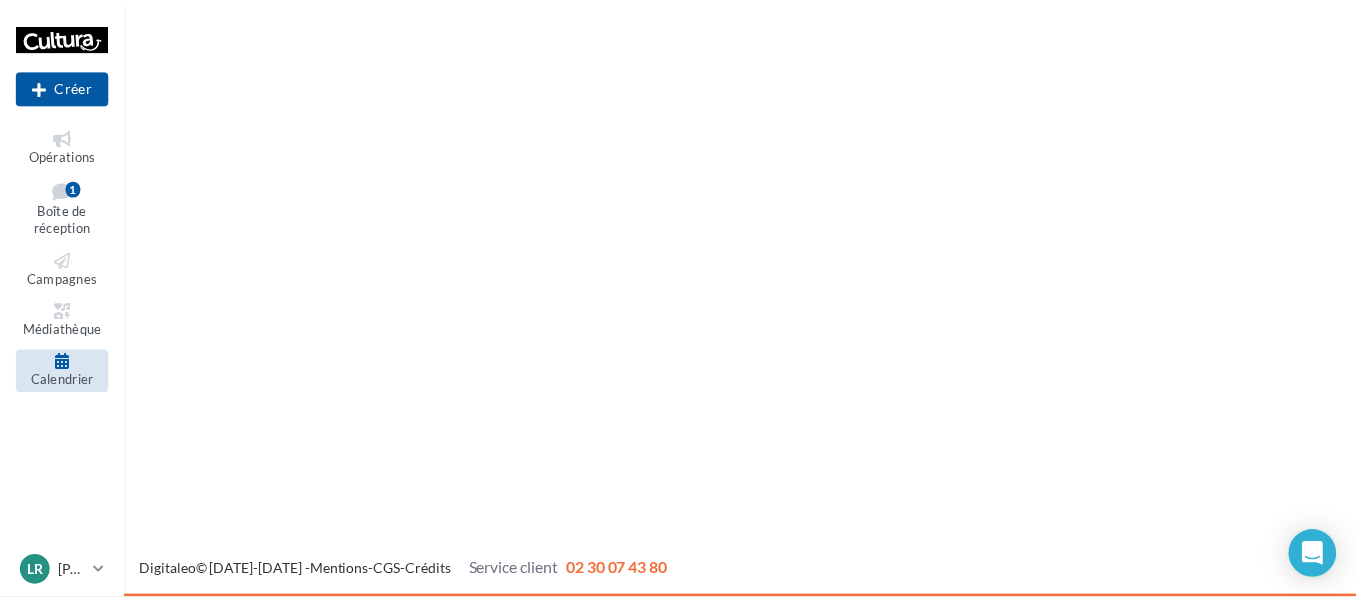 scroll, scrollTop: 0, scrollLeft: 0, axis: both 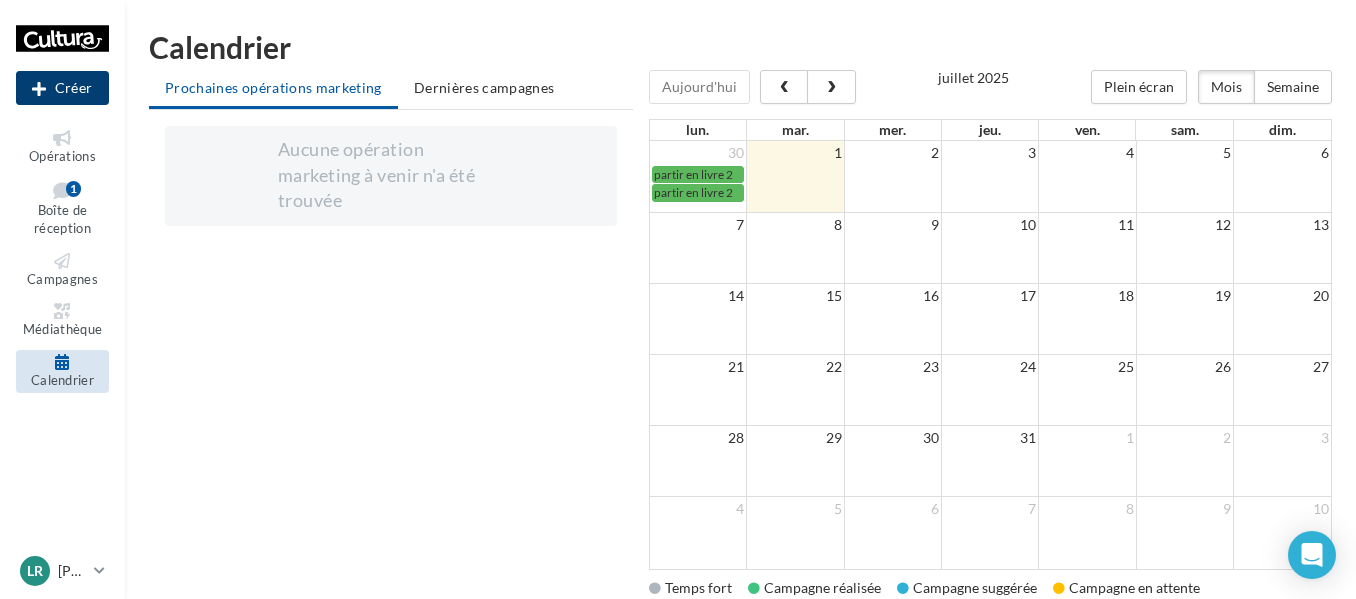 click on "Créer" at bounding box center (62, 88) 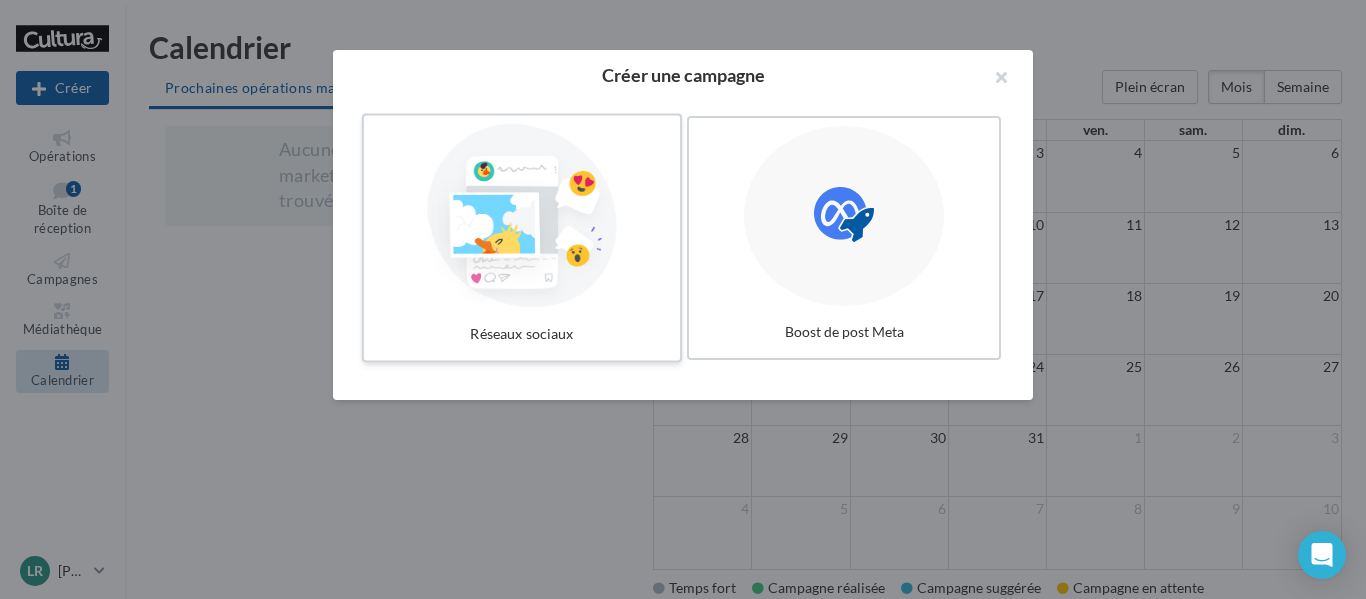 click at bounding box center [522, 216] 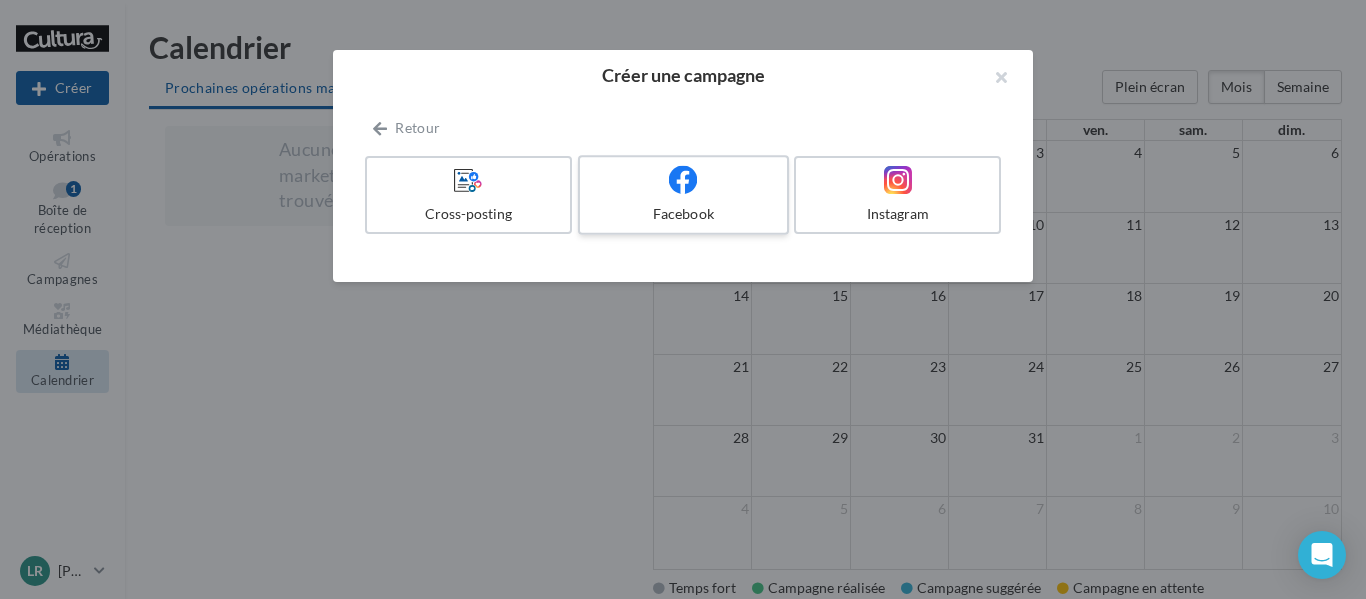 click on "Facebook" at bounding box center (683, 214) 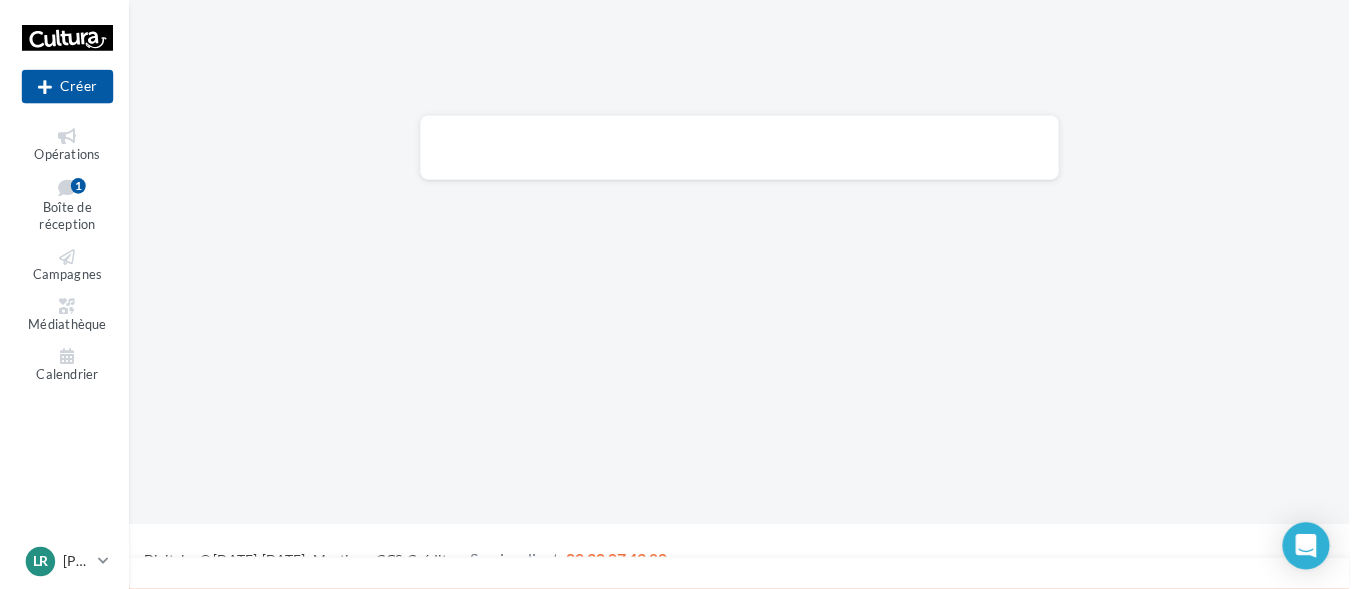 scroll, scrollTop: 0, scrollLeft: 0, axis: both 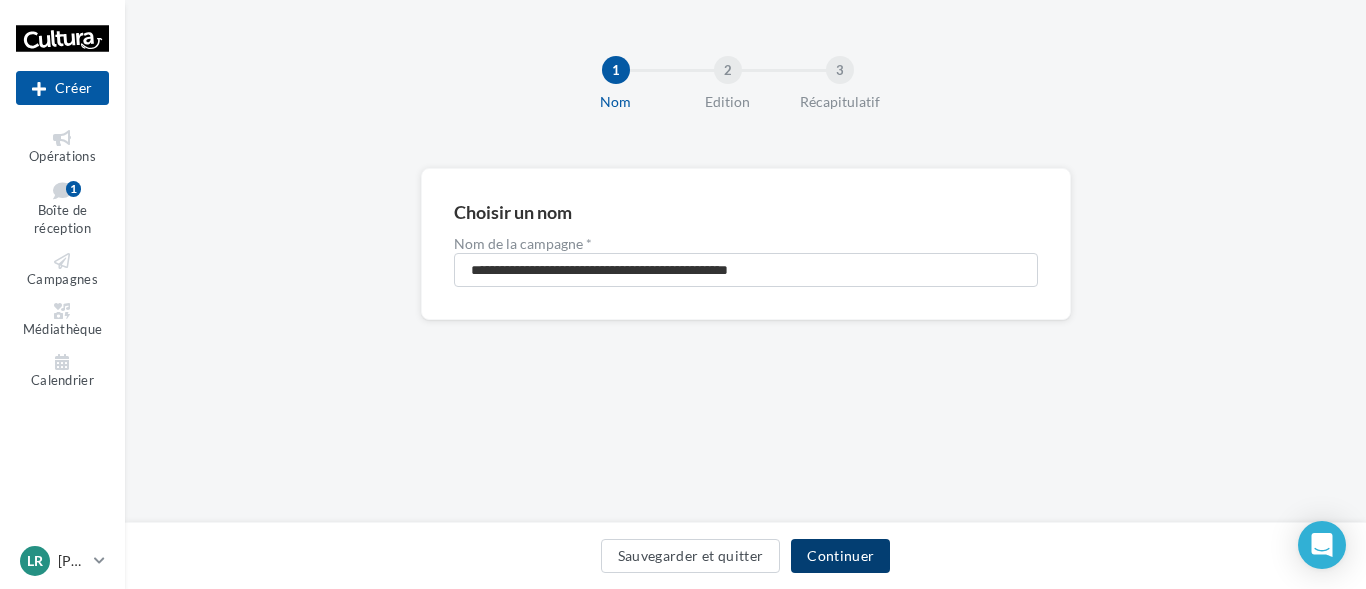 click on "Continuer" at bounding box center [840, 556] 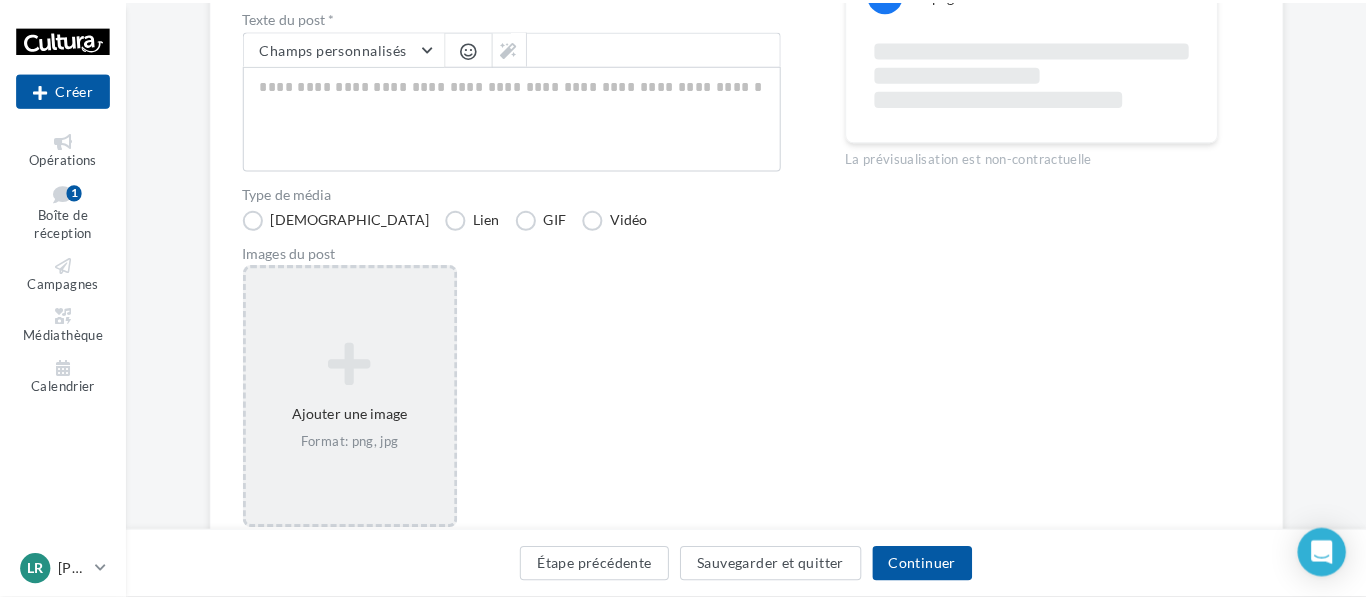 scroll, scrollTop: 300, scrollLeft: 0, axis: vertical 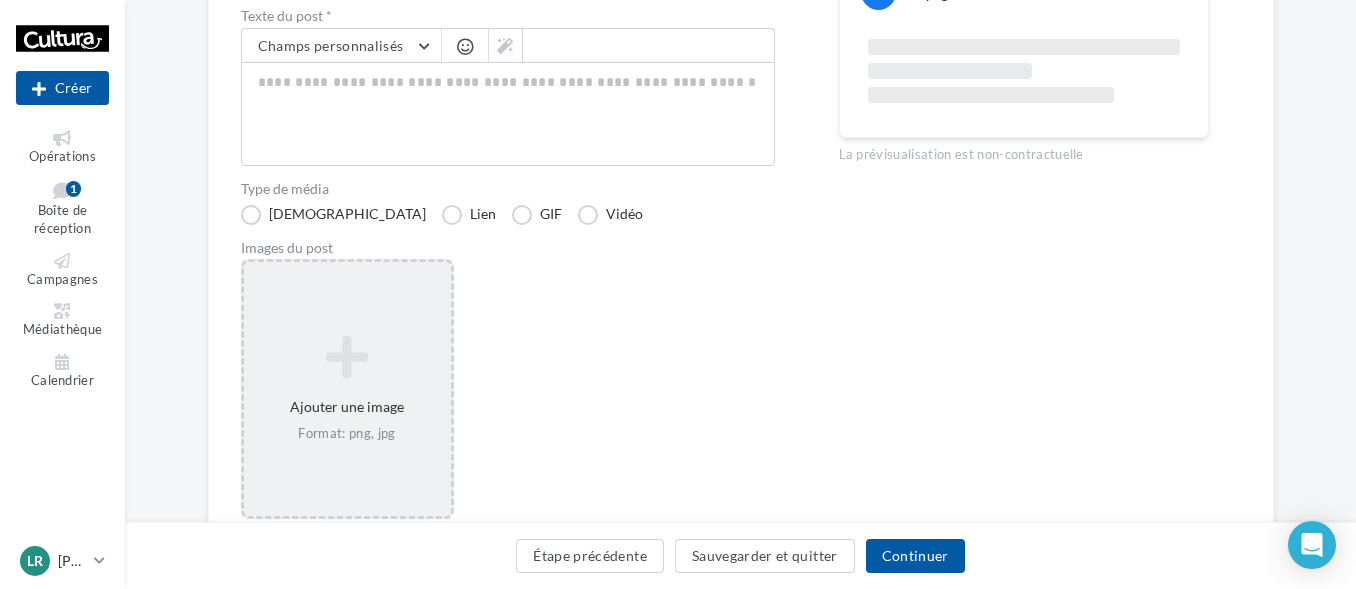 click on "Format: png, jpg" at bounding box center (347, 434) 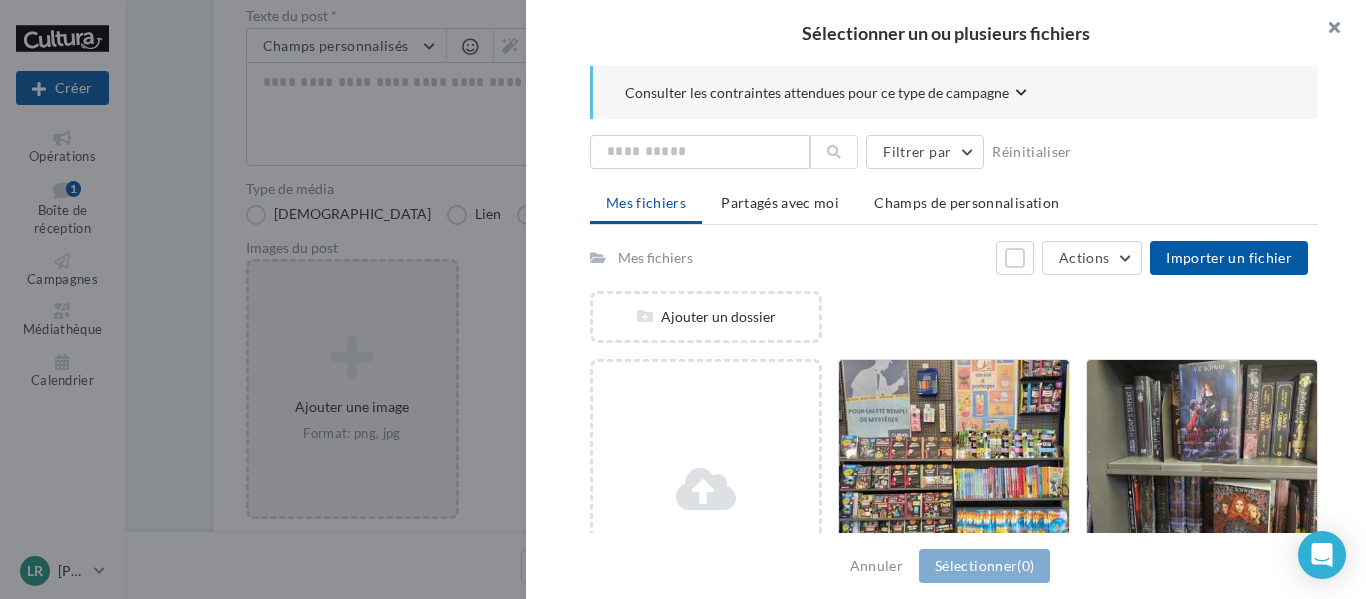 click at bounding box center [1326, 30] 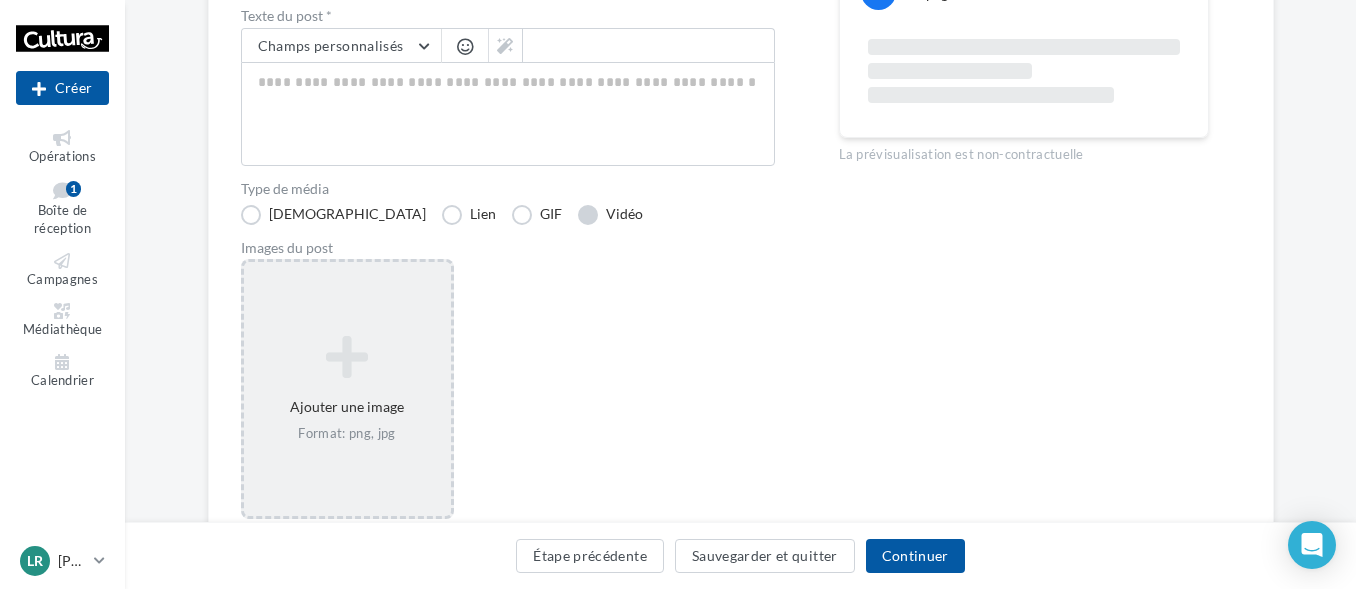 click on "Vidéo" at bounding box center [610, 215] 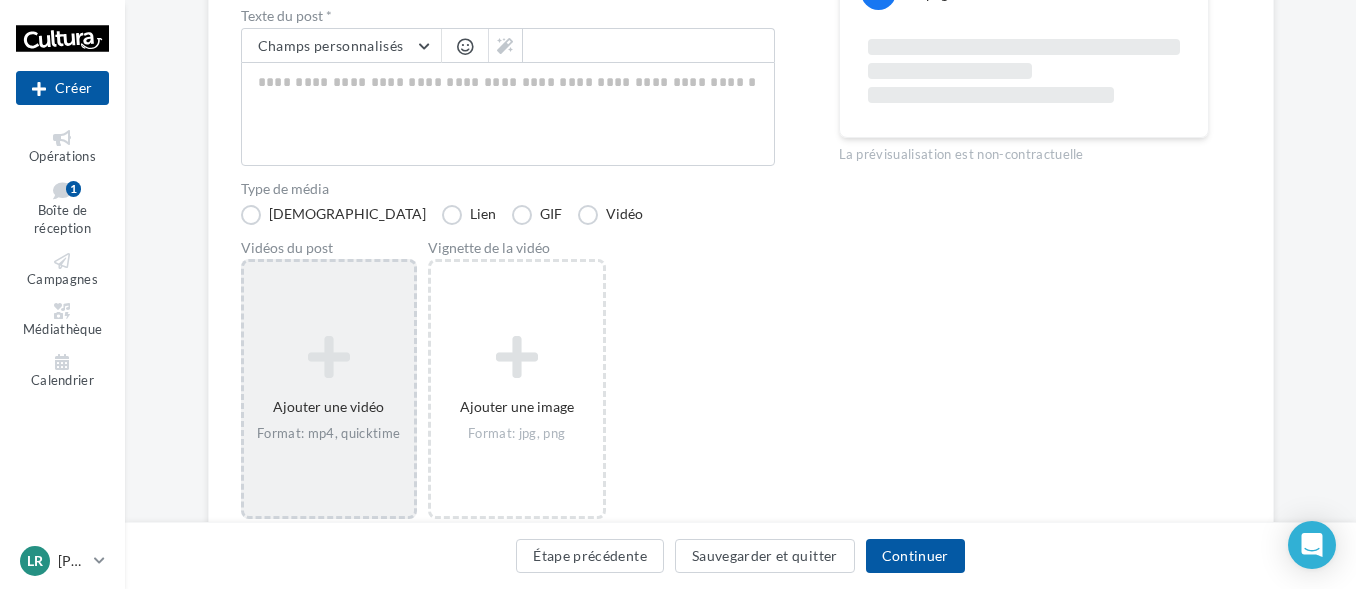 click on "Ajouter une vidéo     Format: mp4, quicktime" at bounding box center [329, 389] 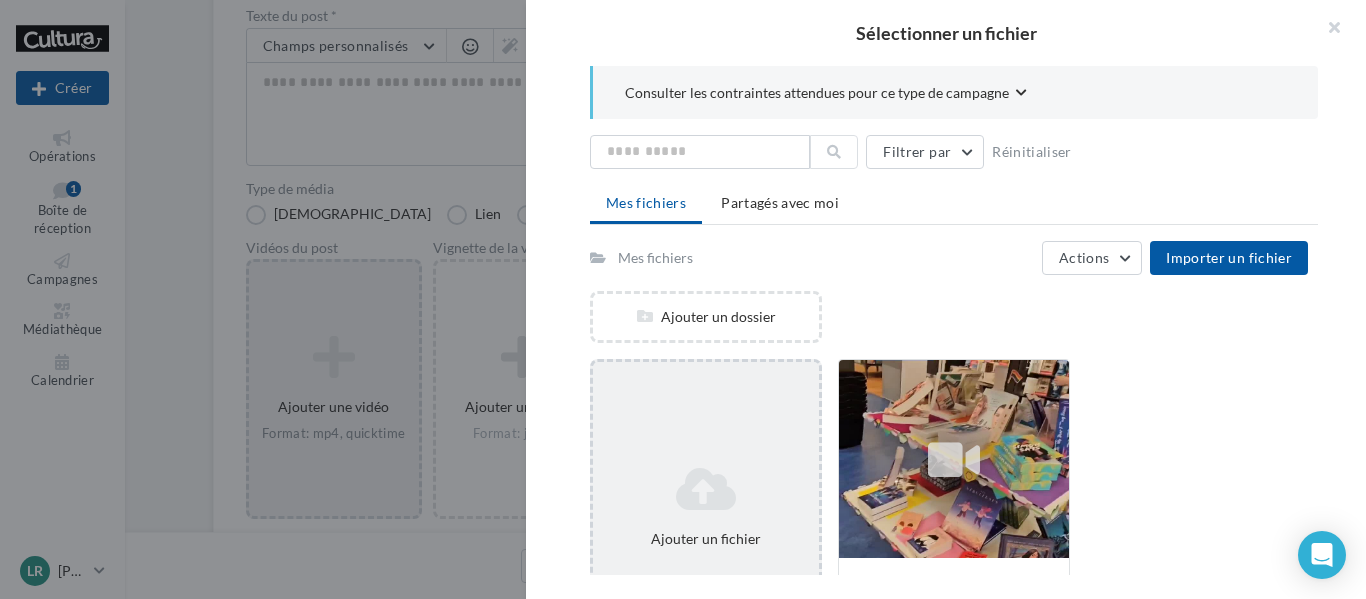 click at bounding box center [706, 489] 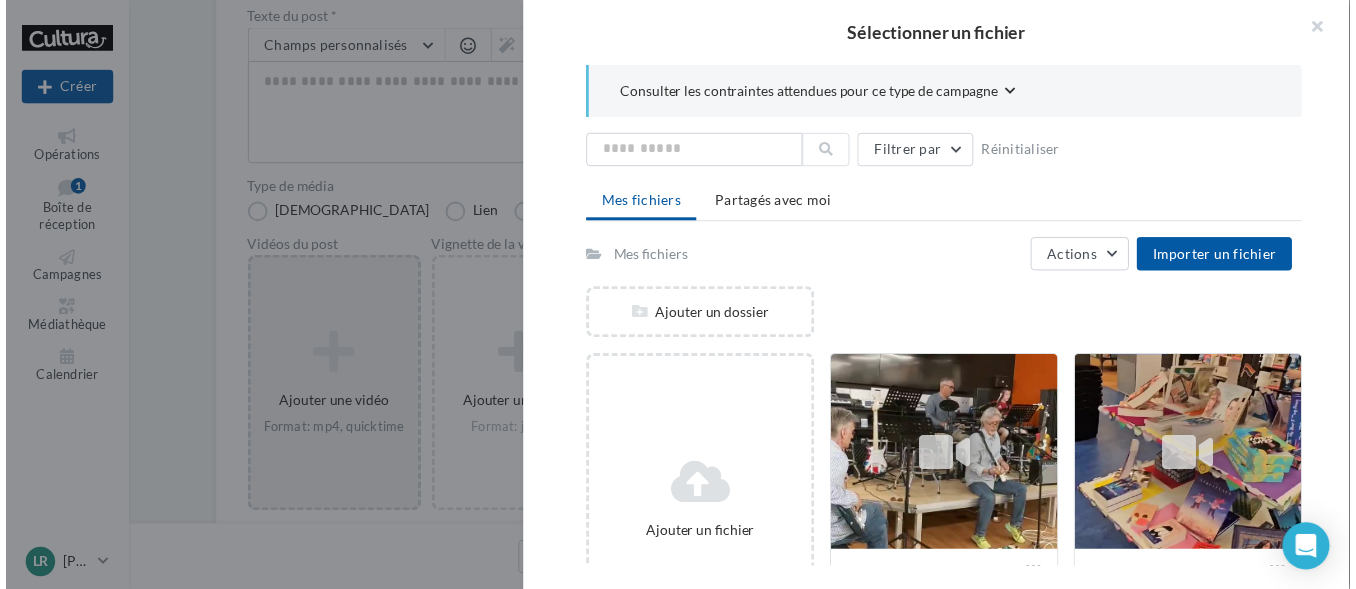 scroll, scrollTop: 96, scrollLeft: 0, axis: vertical 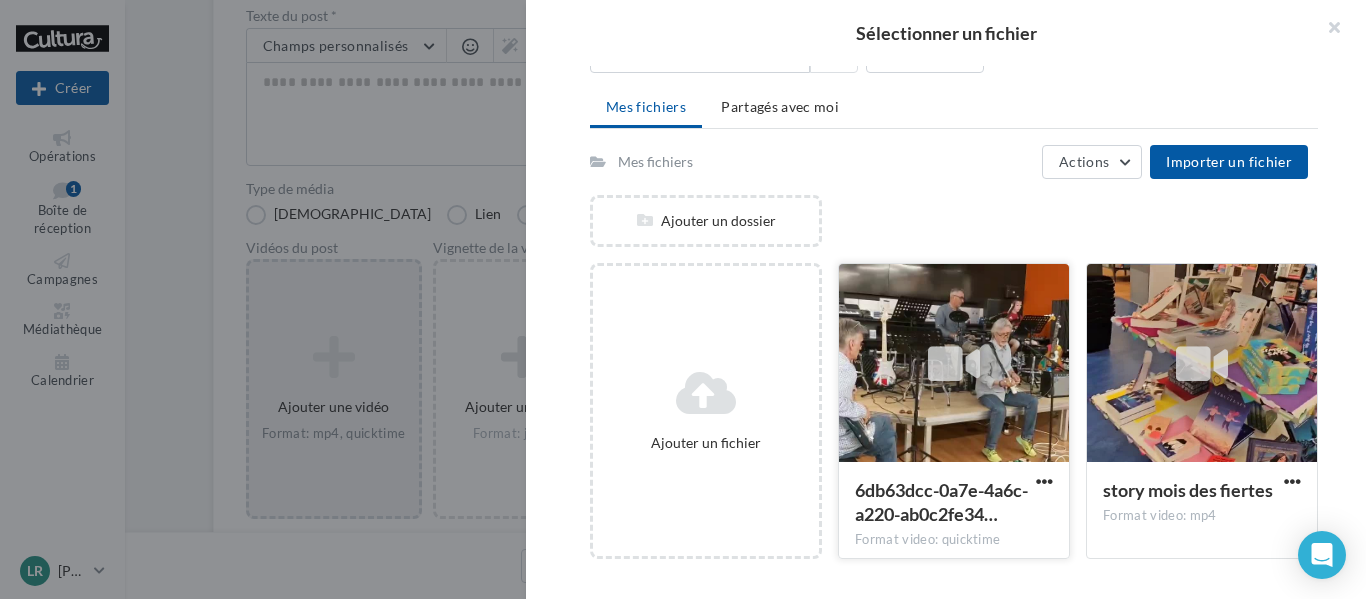 click at bounding box center [954, 364] 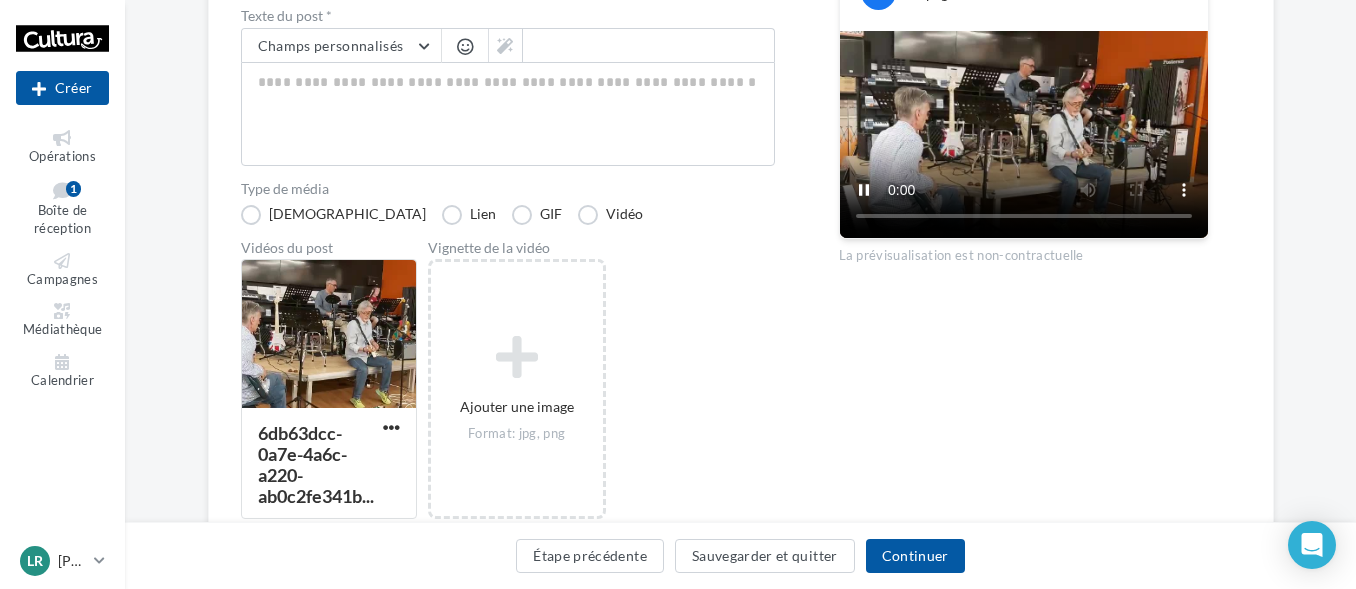 scroll, scrollTop: 100, scrollLeft: 0, axis: vertical 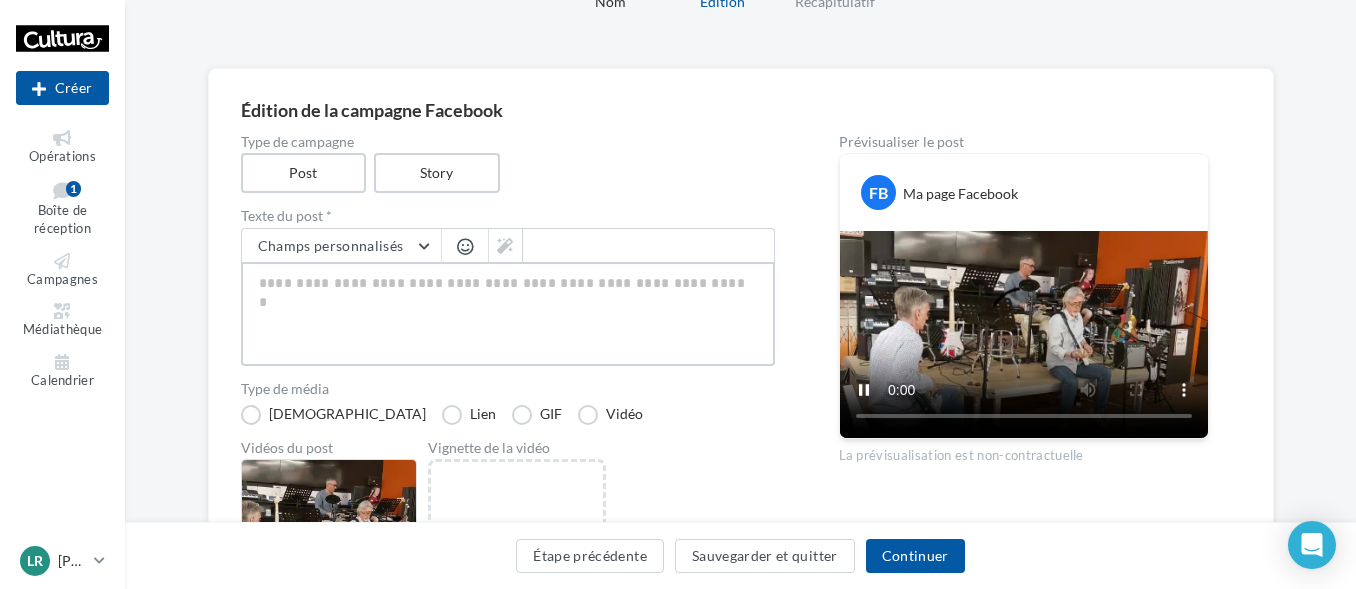 click at bounding box center (508, 314) 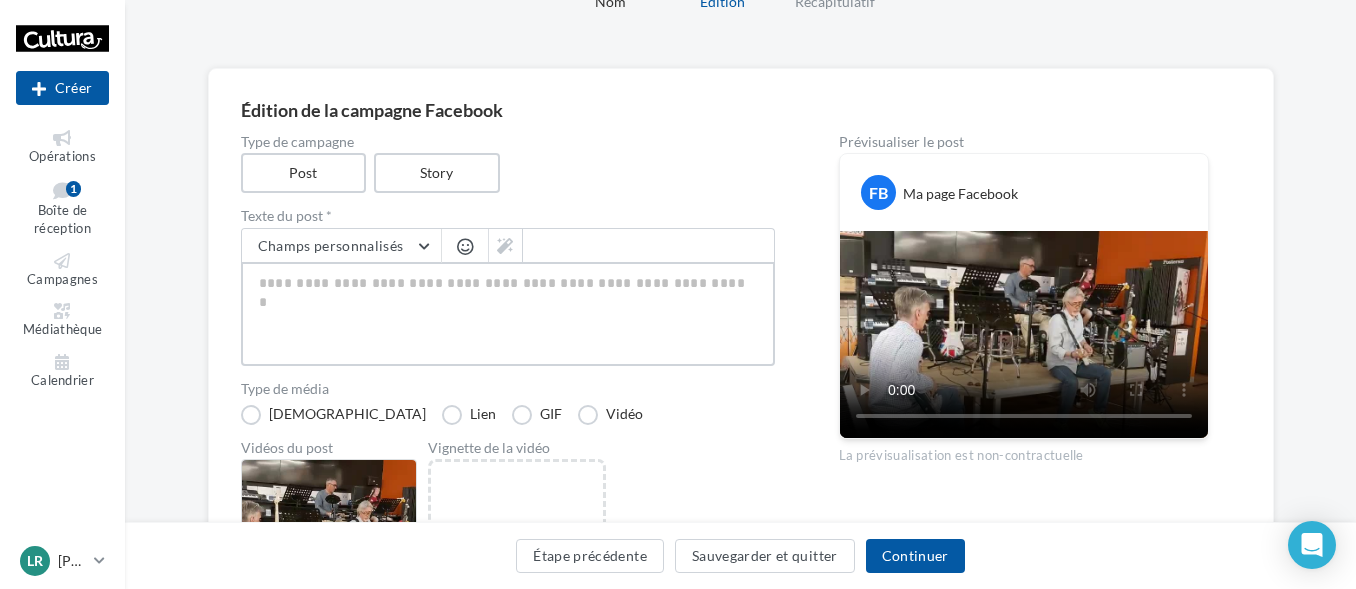 paste on "**********" 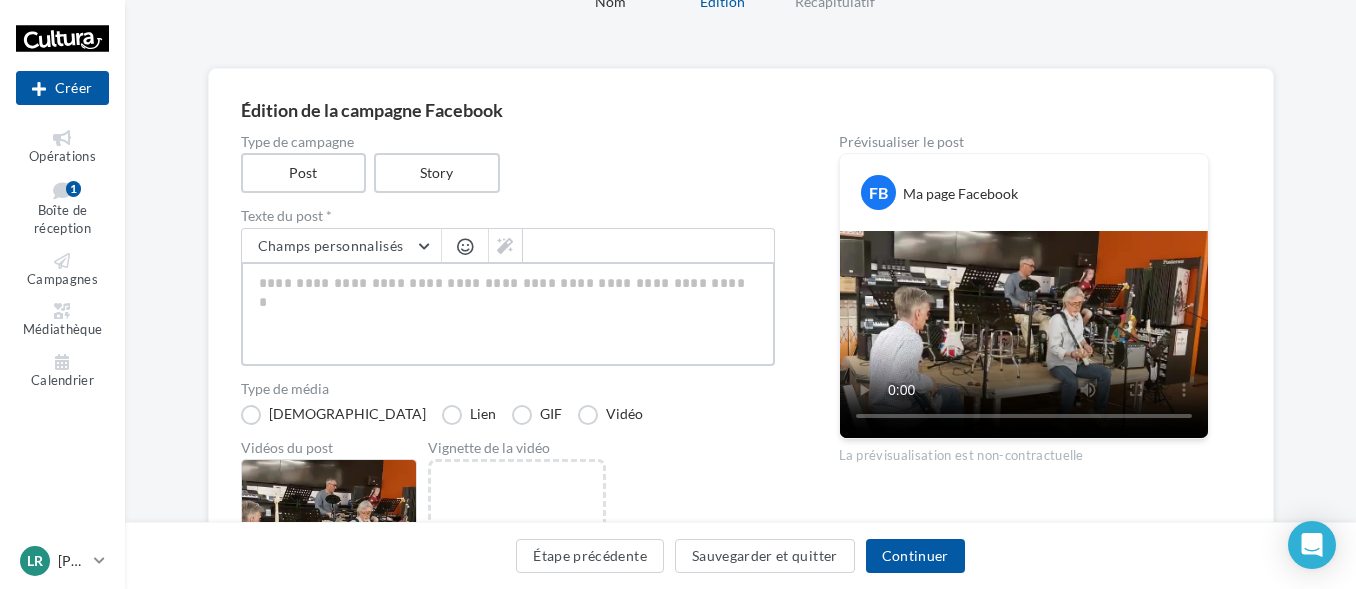 type on "**********" 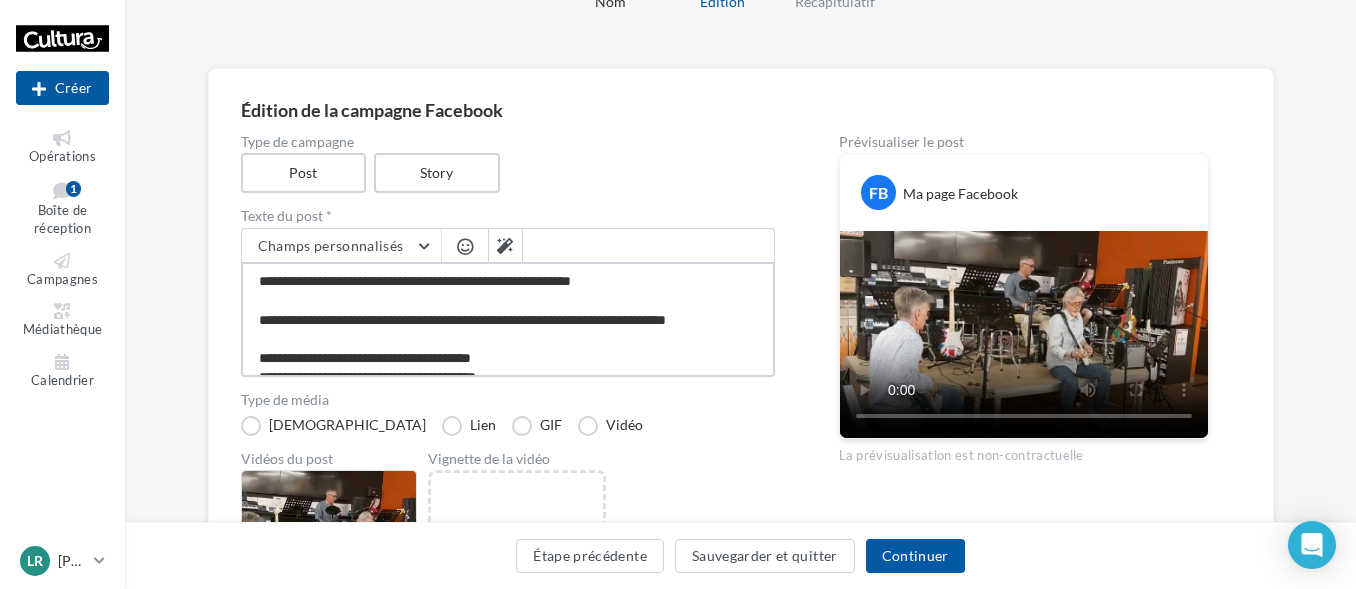 scroll, scrollTop: 69, scrollLeft: 0, axis: vertical 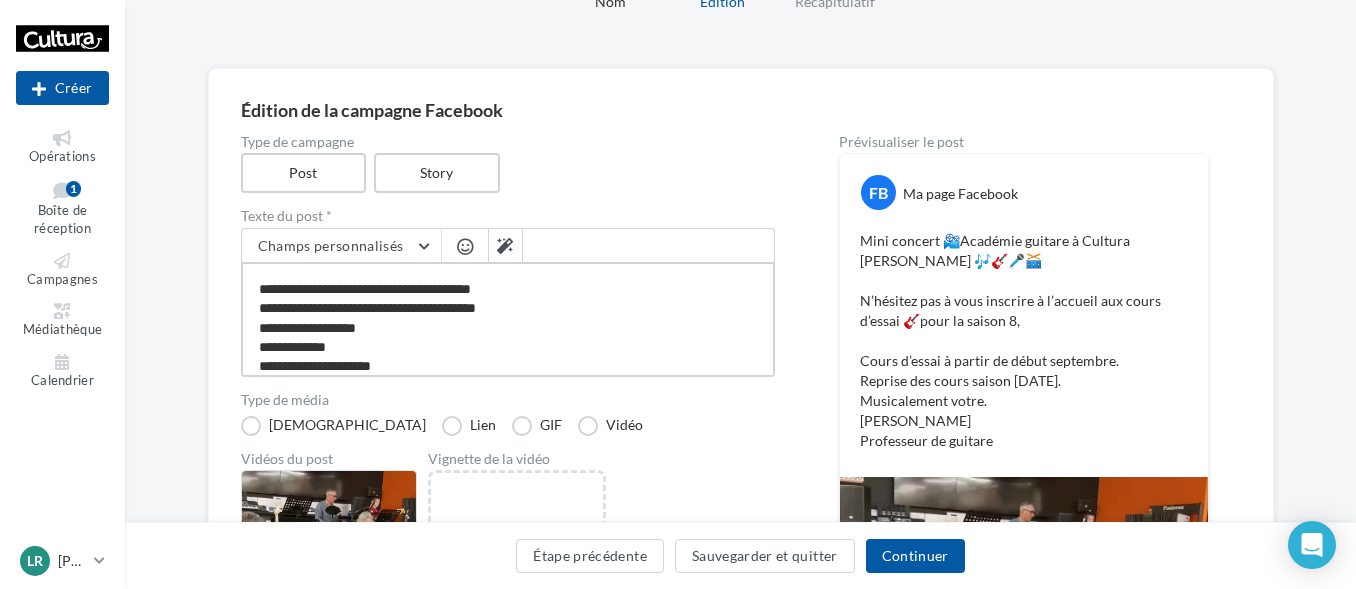drag, startPoint x: 405, startPoint y: 310, endPoint x: 371, endPoint y: 322, distance: 36.05551 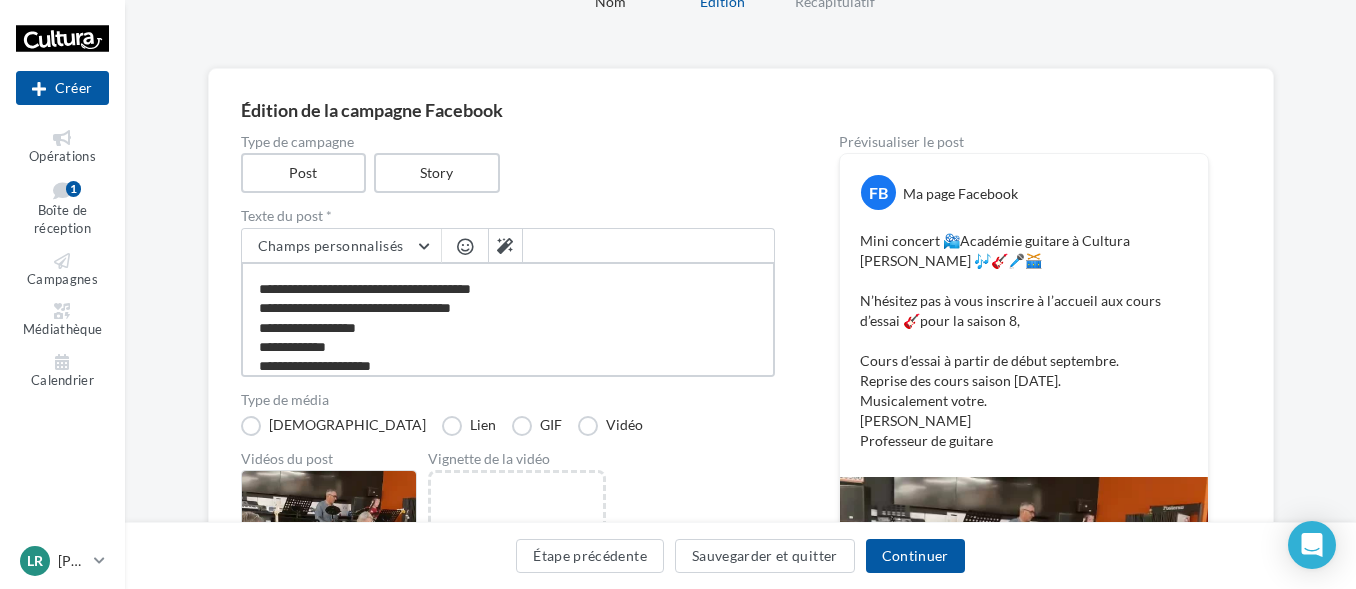 type on "**********" 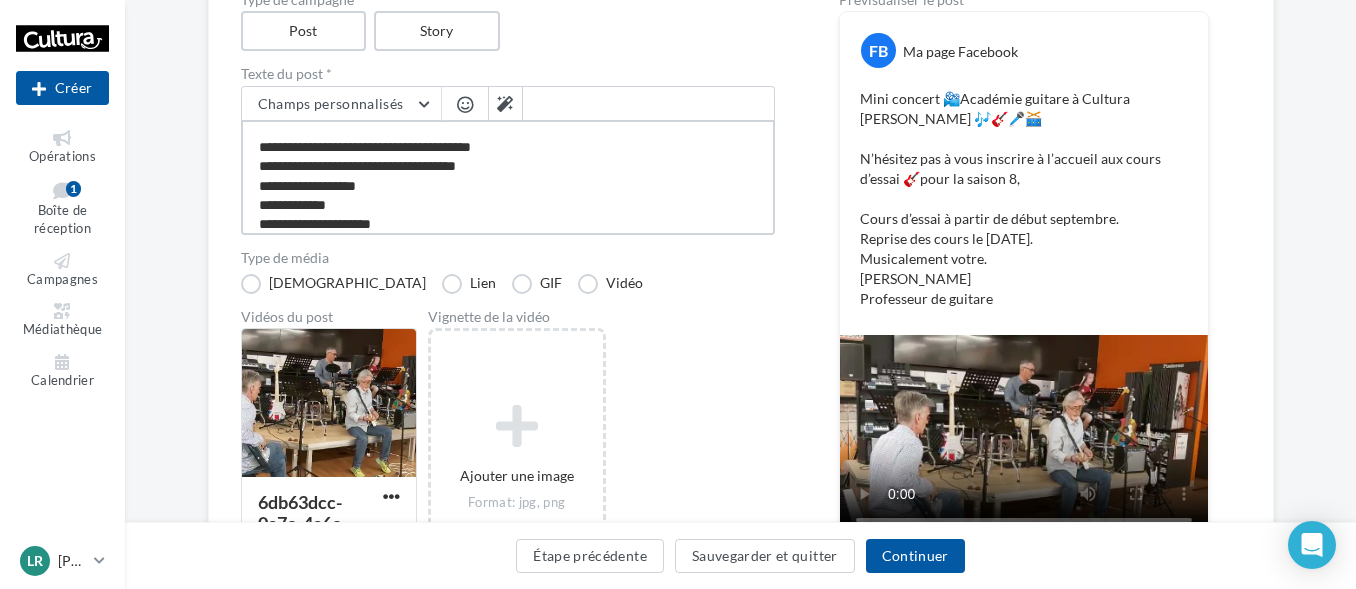 scroll, scrollTop: 300, scrollLeft: 0, axis: vertical 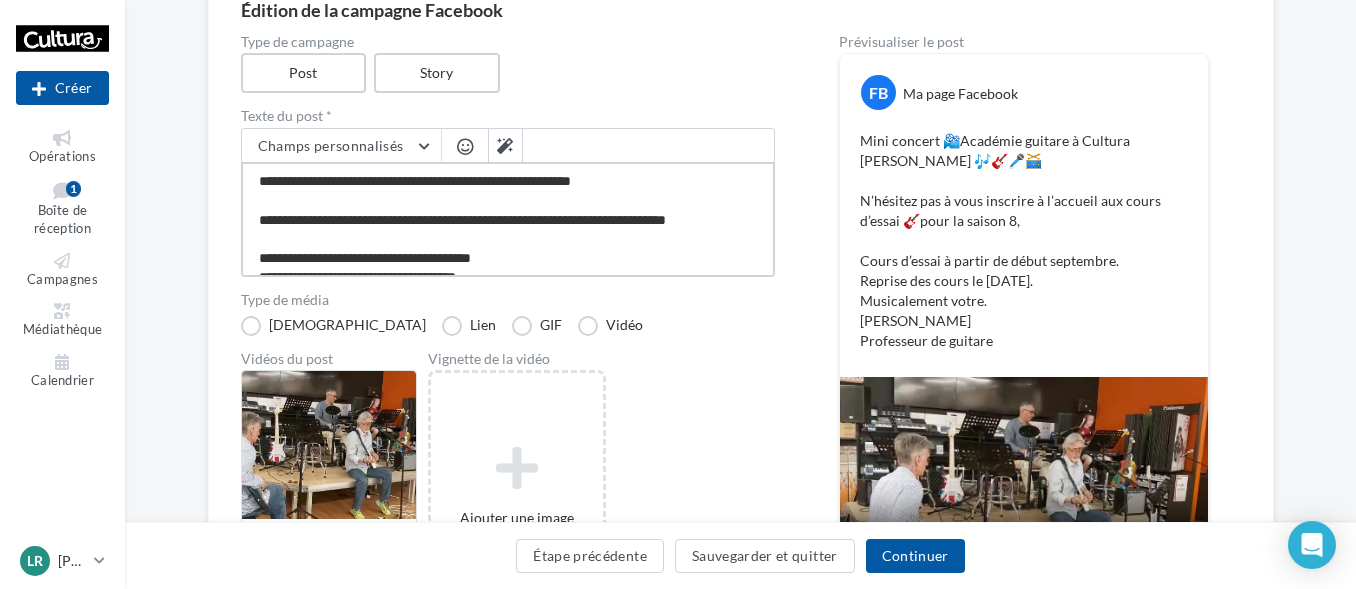 click on "**********" at bounding box center (508, 219) 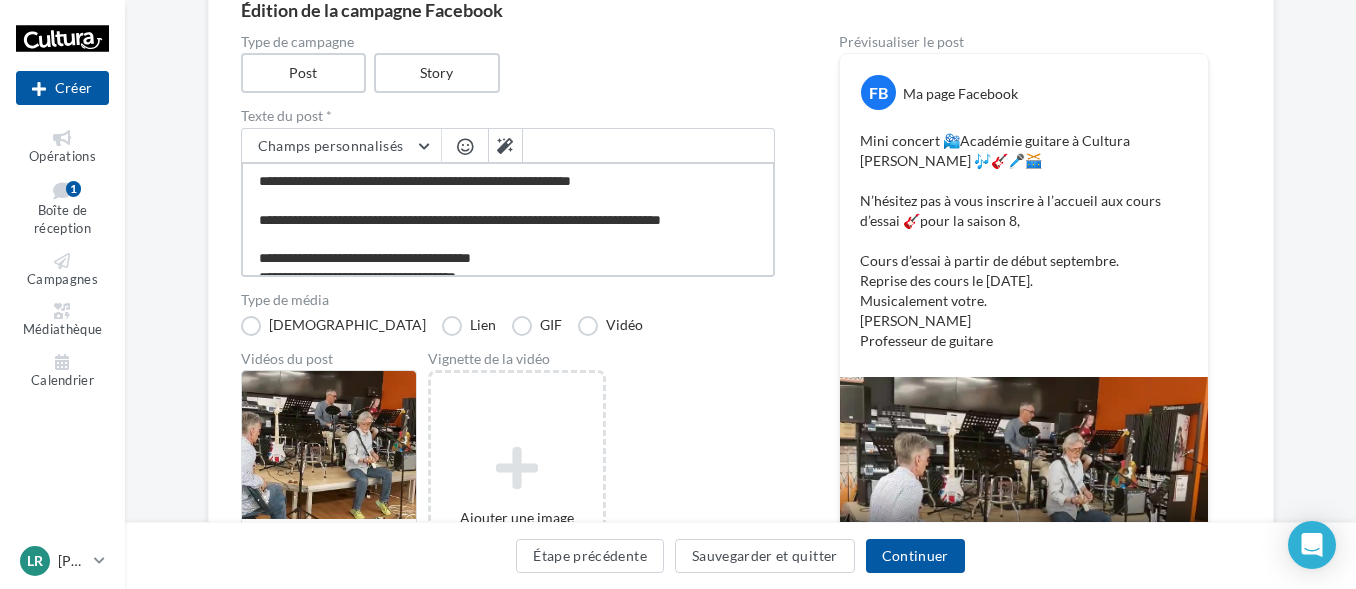 type on "**********" 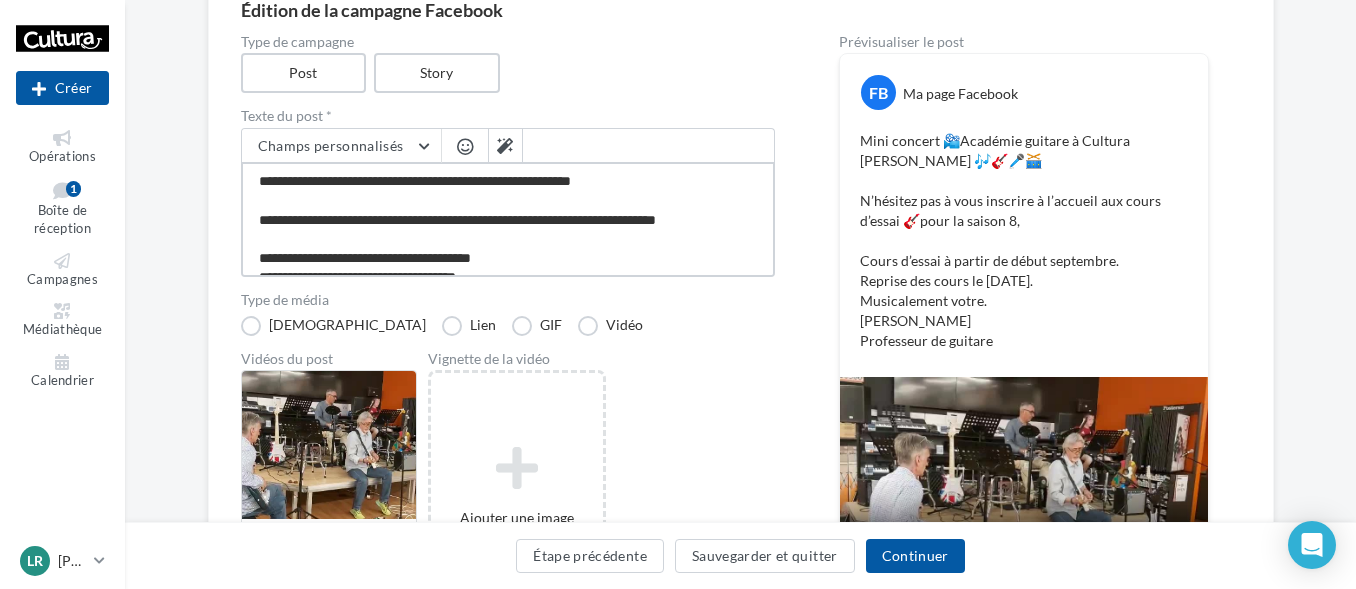 type on "**********" 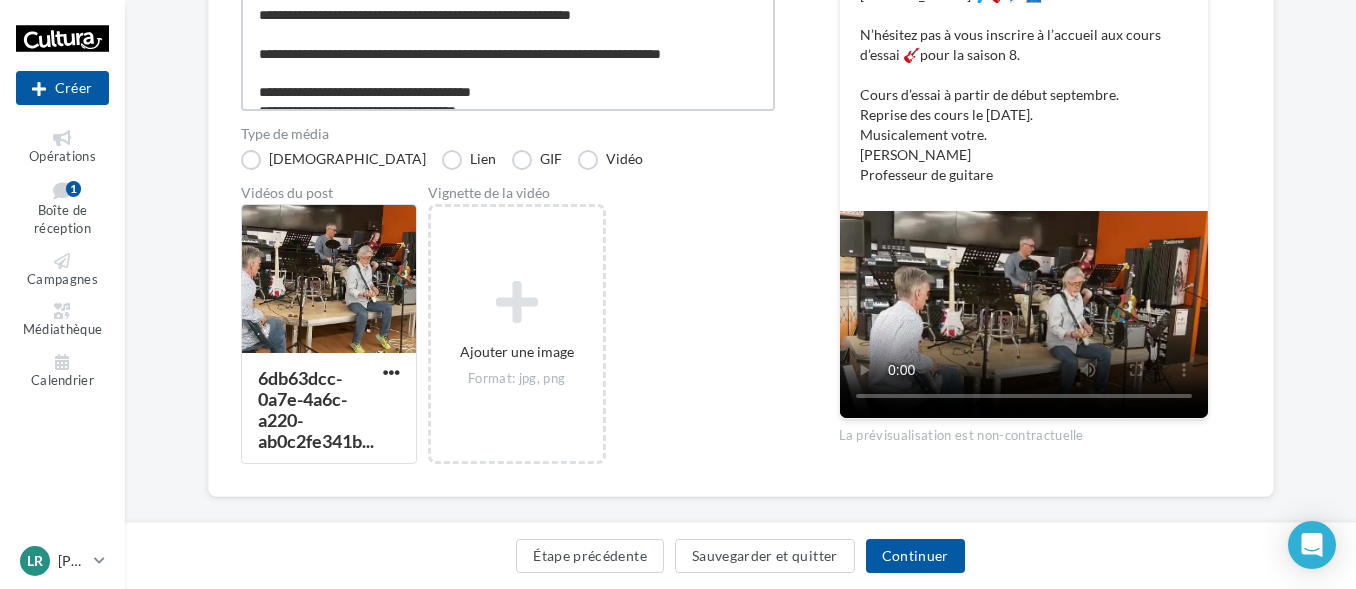 scroll, scrollTop: 392, scrollLeft: 0, axis: vertical 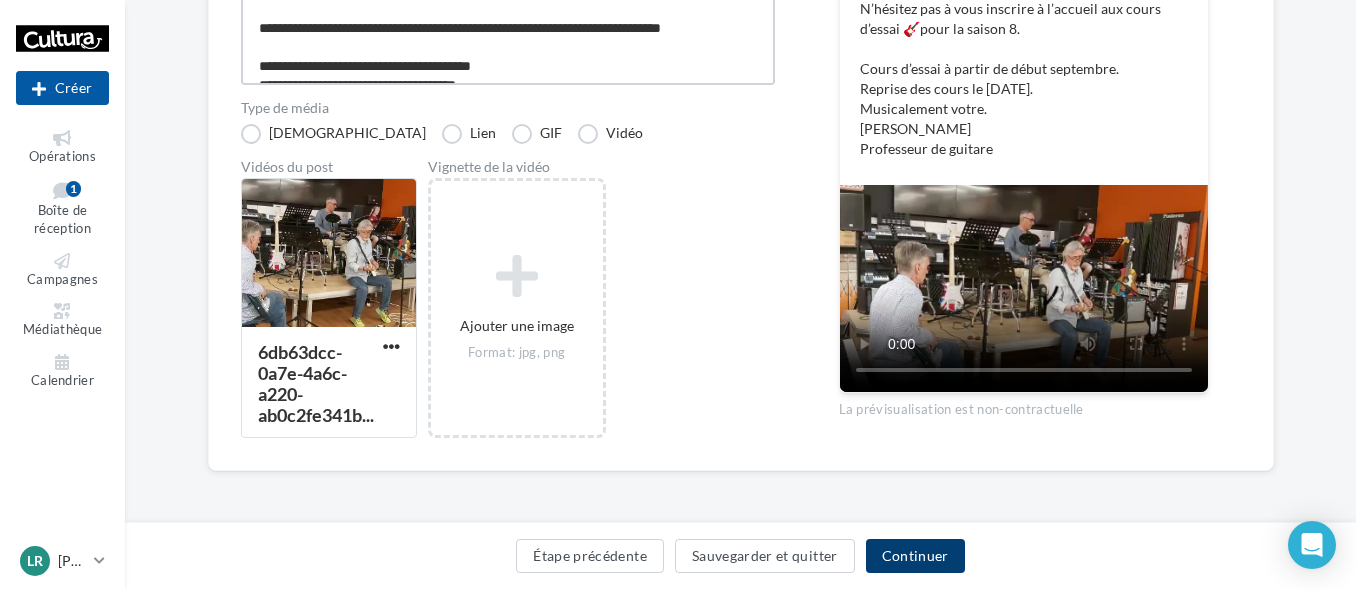 type on "**********" 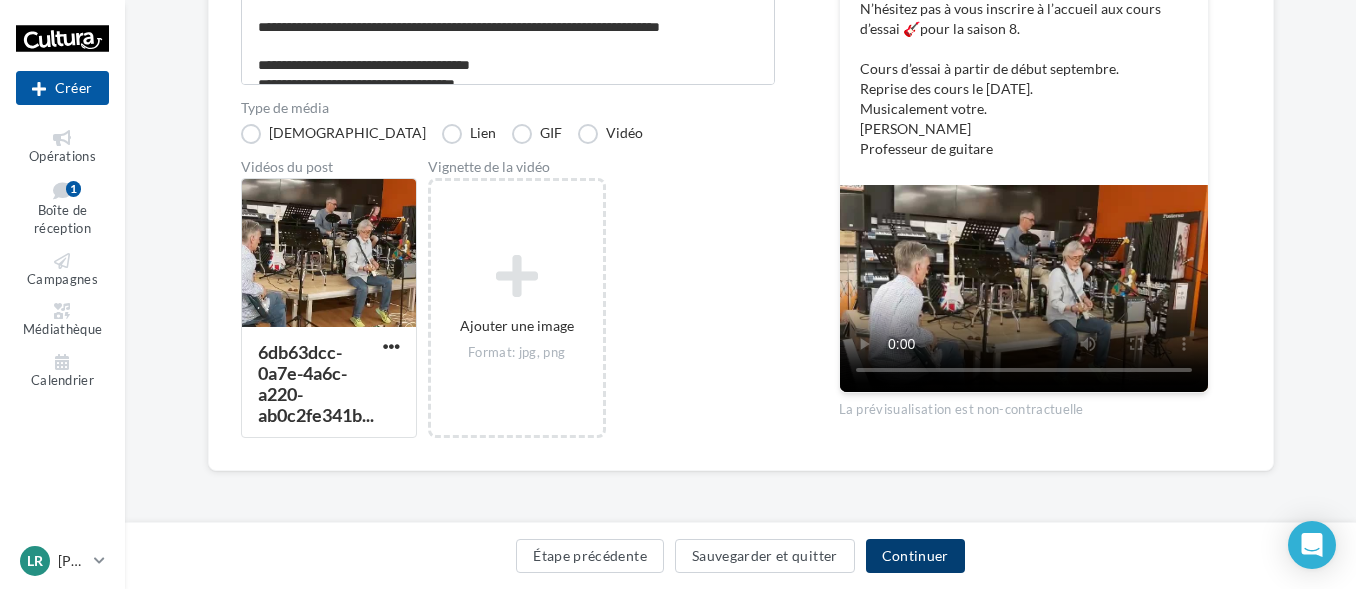 click on "Continuer" at bounding box center (915, 556) 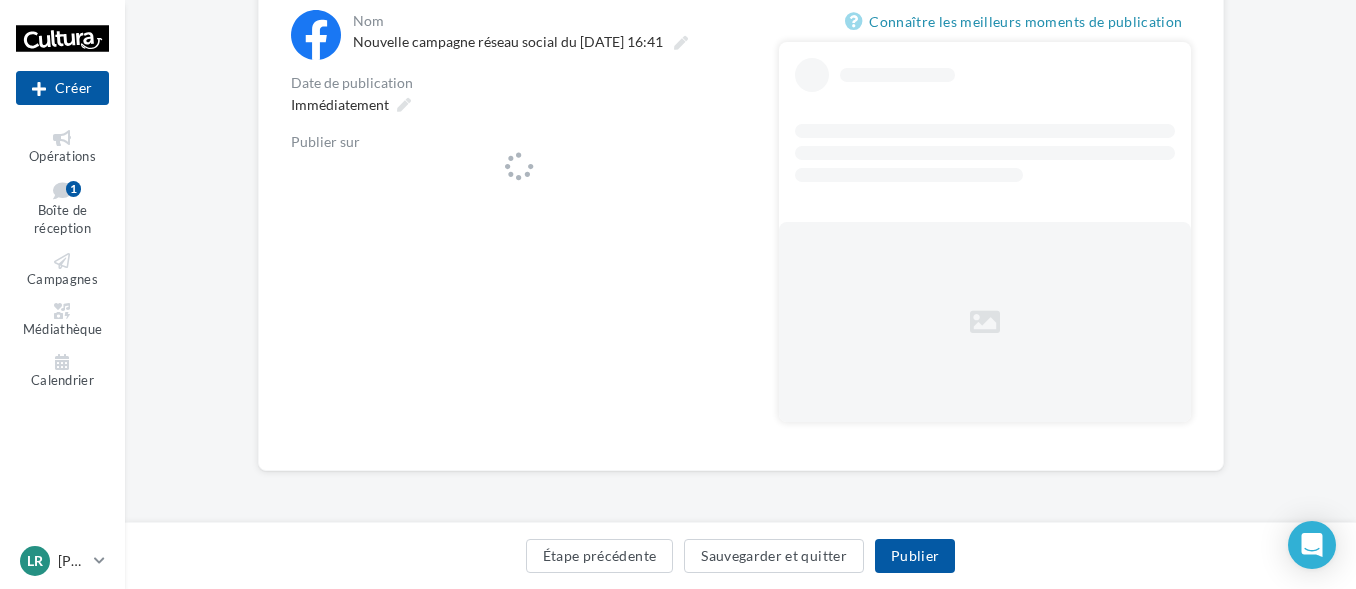 scroll, scrollTop: 0, scrollLeft: 0, axis: both 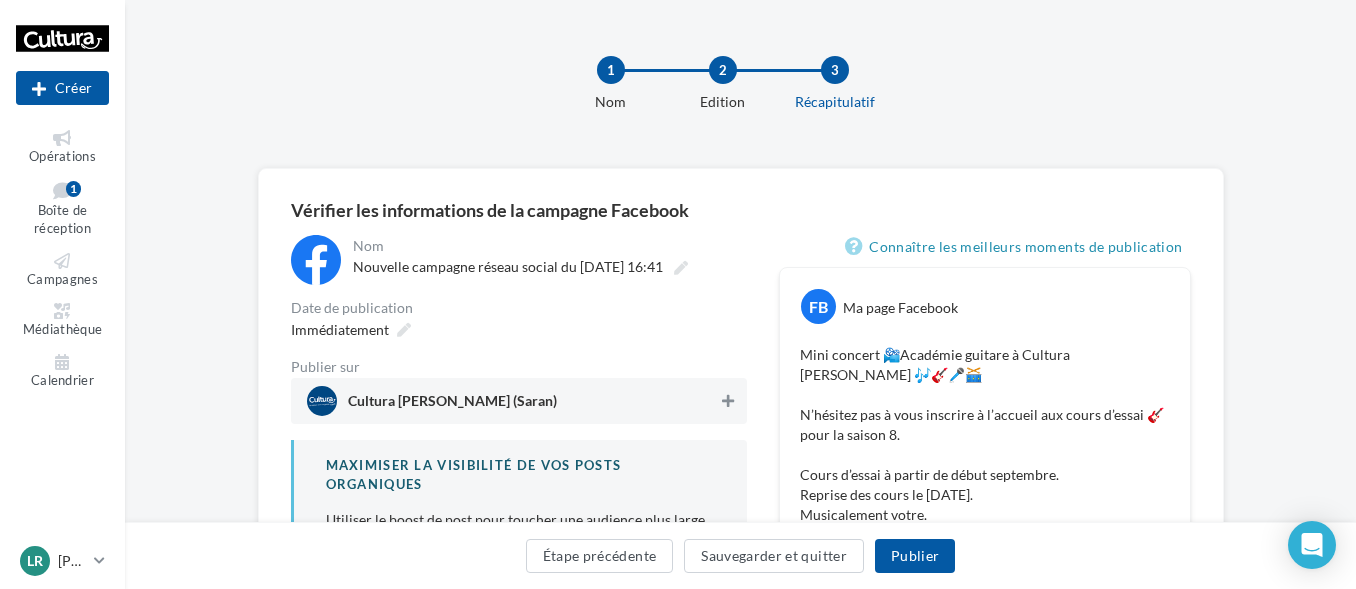click at bounding box center (728, 401) 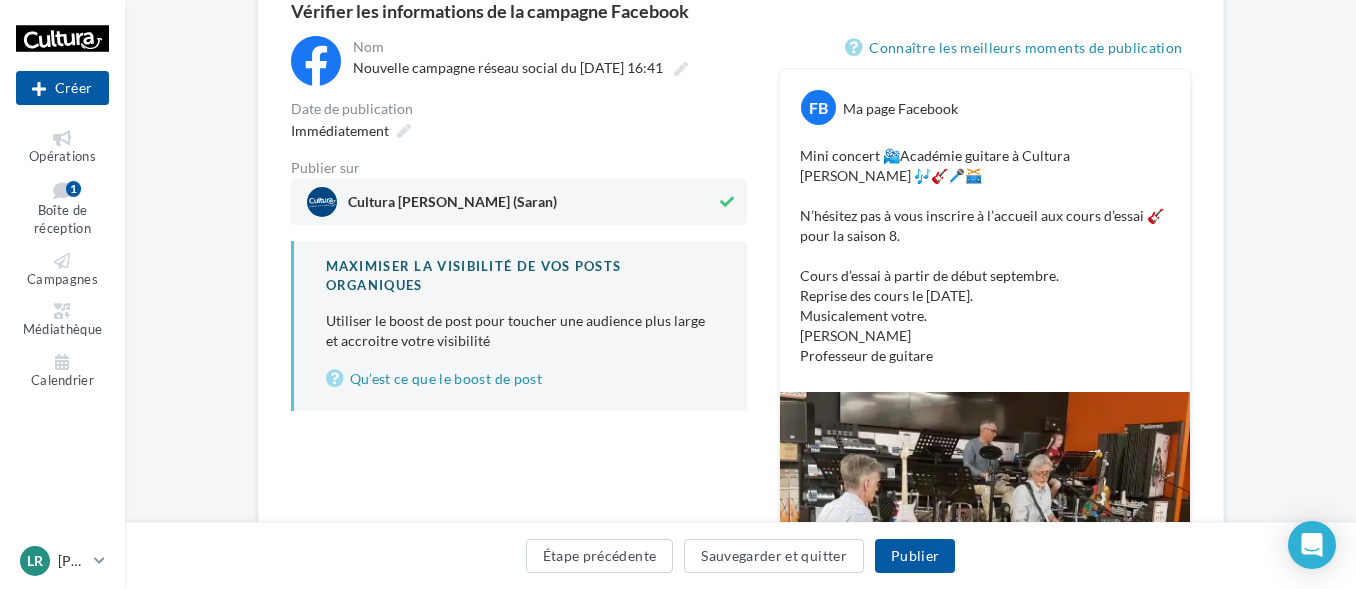 scroll, scrollTop: 200, scrollLeft: 0, axis: vertical 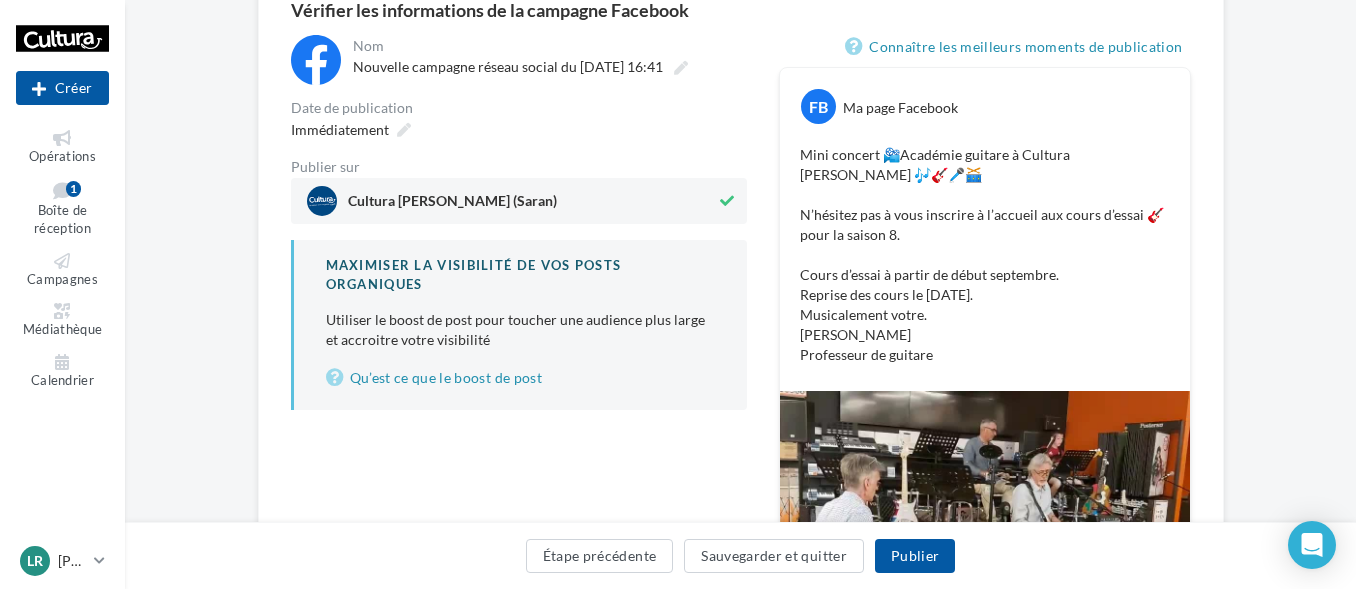 click on "Étape précédente   Sauvegarder et quitter      Publier" at bounding box center (740, 560) 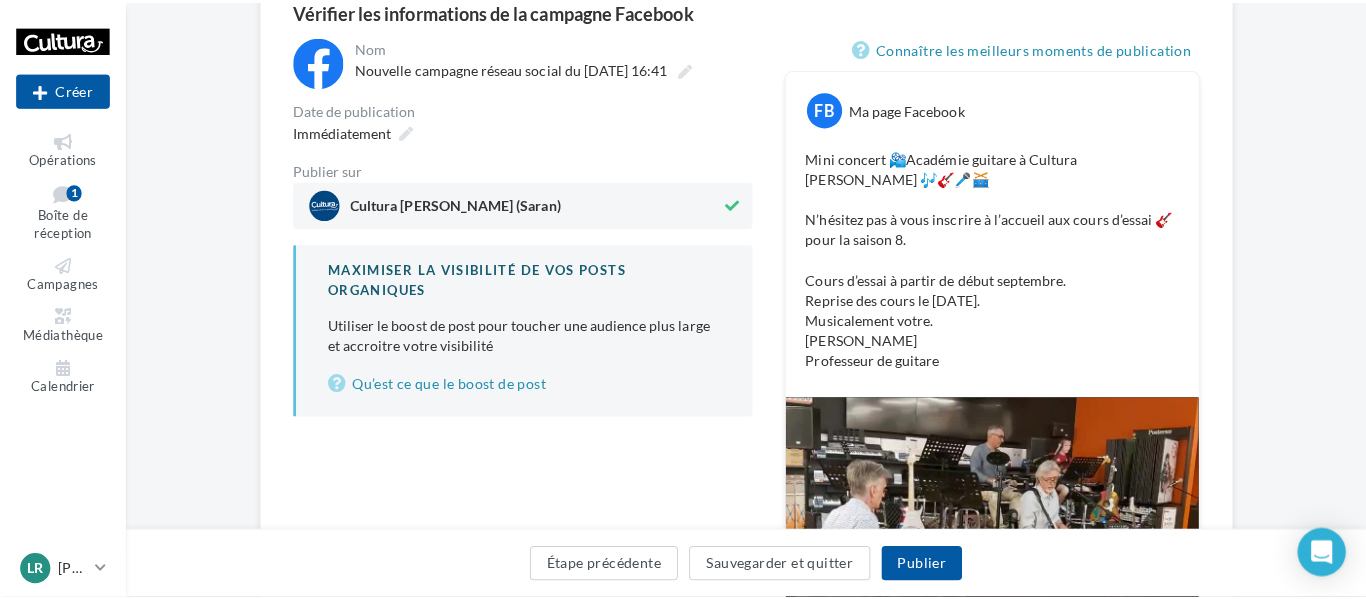 scroll, scrollTop: 400, scrollLeft: 0, axis: vertical 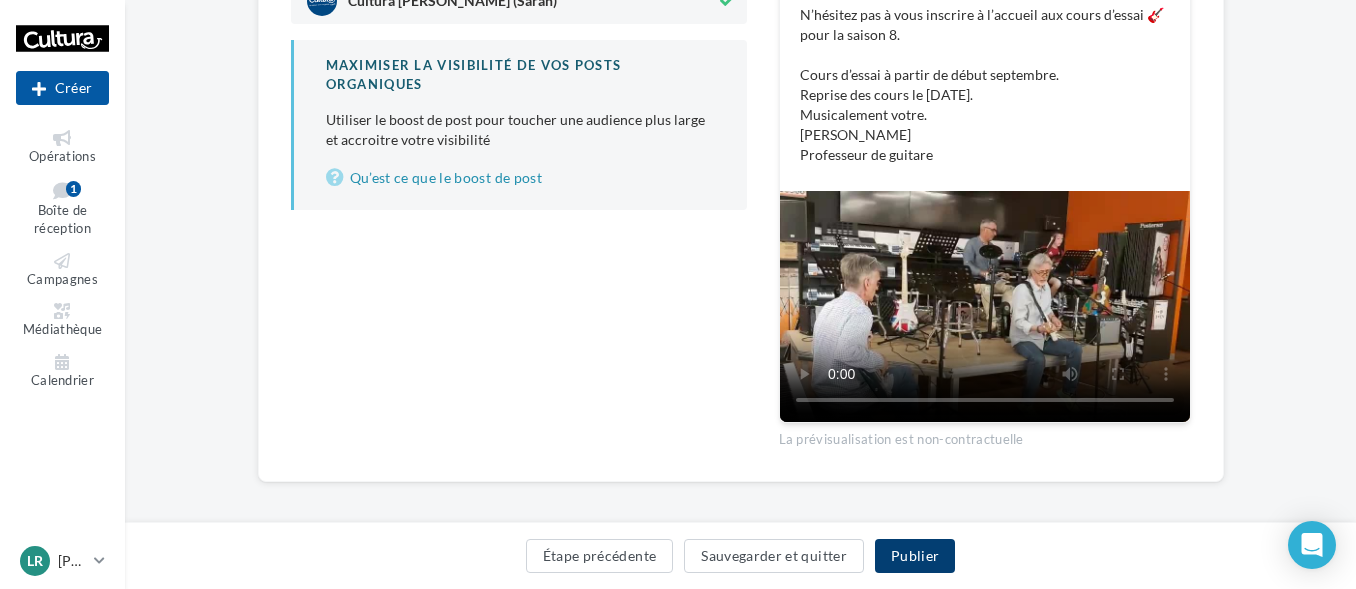 click on "Publier" at bounding box center [915, 556] 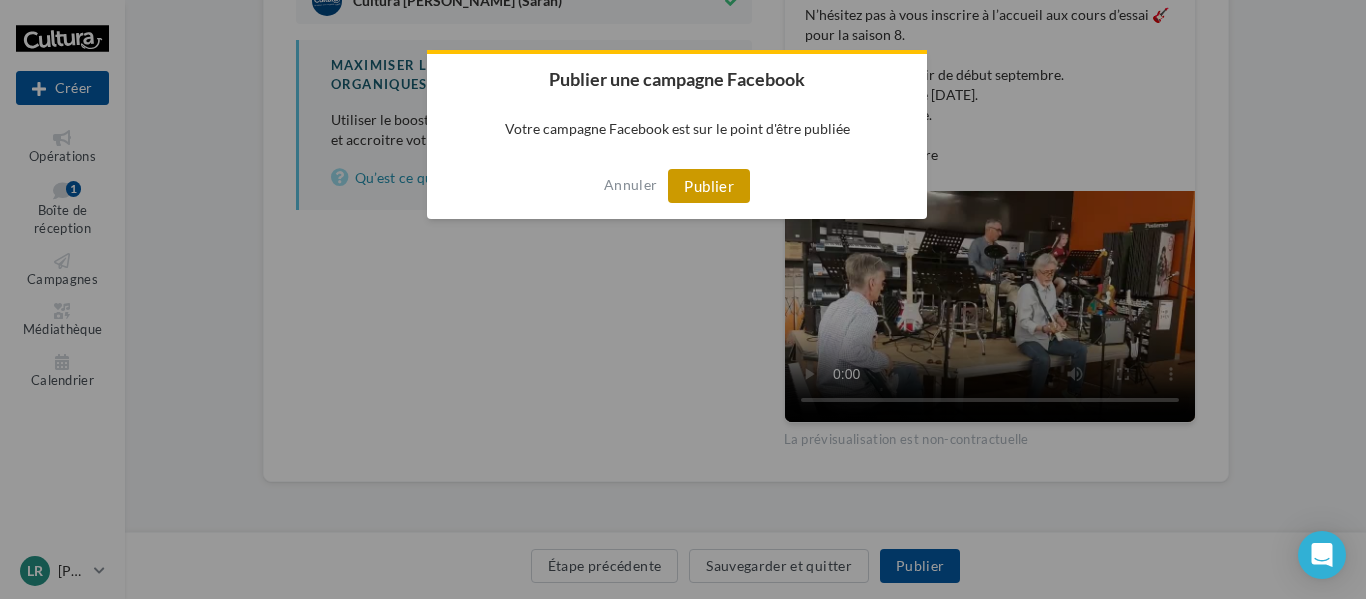 click on "Publier" at bounding box center (709, 186) 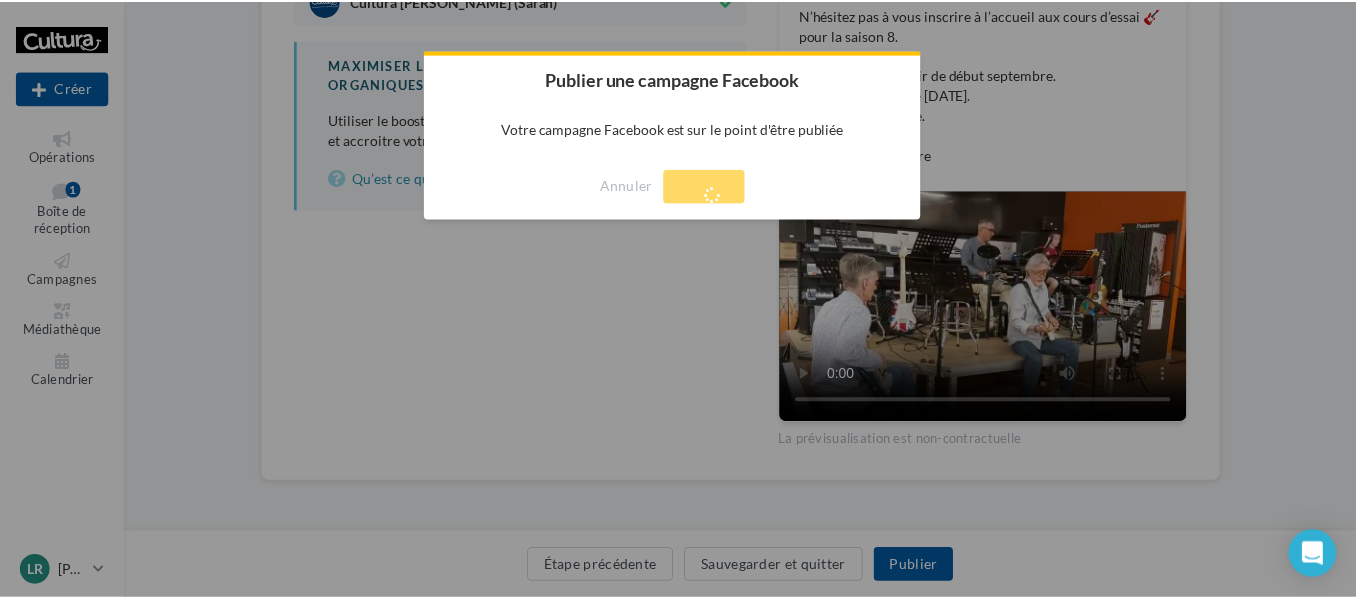 scroll, scrollTop: 32, scrollLeft: 0, axis: vertical 